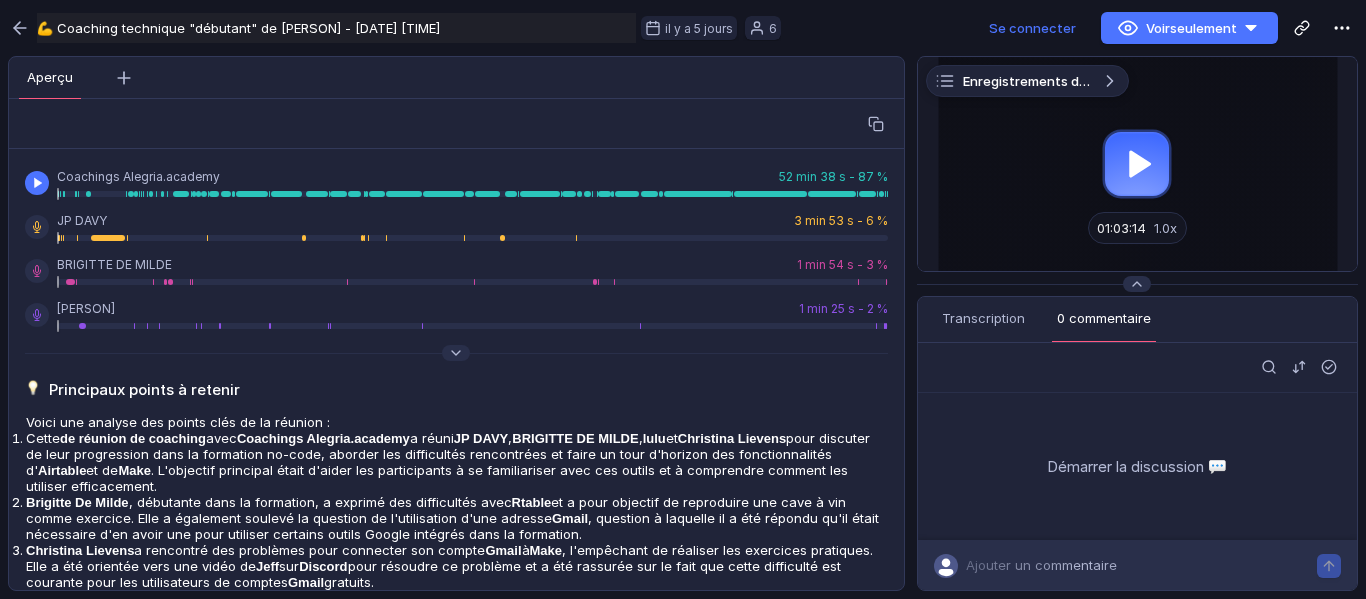 click at bounding box center [37, 183] 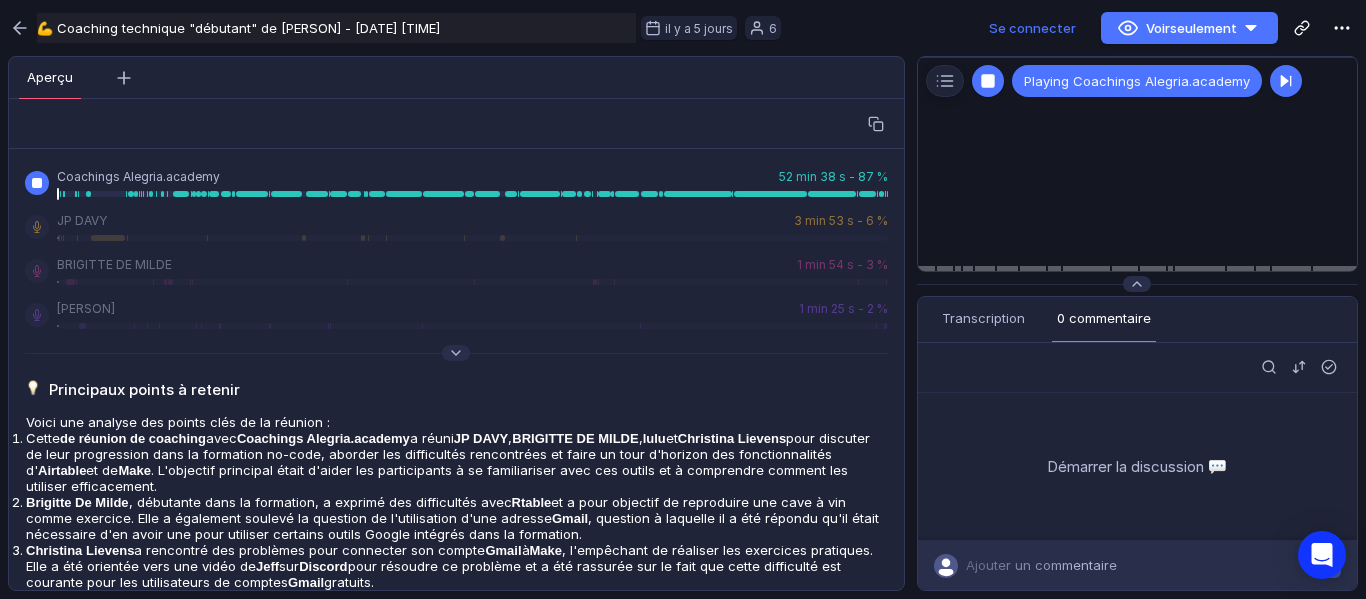 scroll, scrollTop: 0, scrollLeft: 0, axis: both 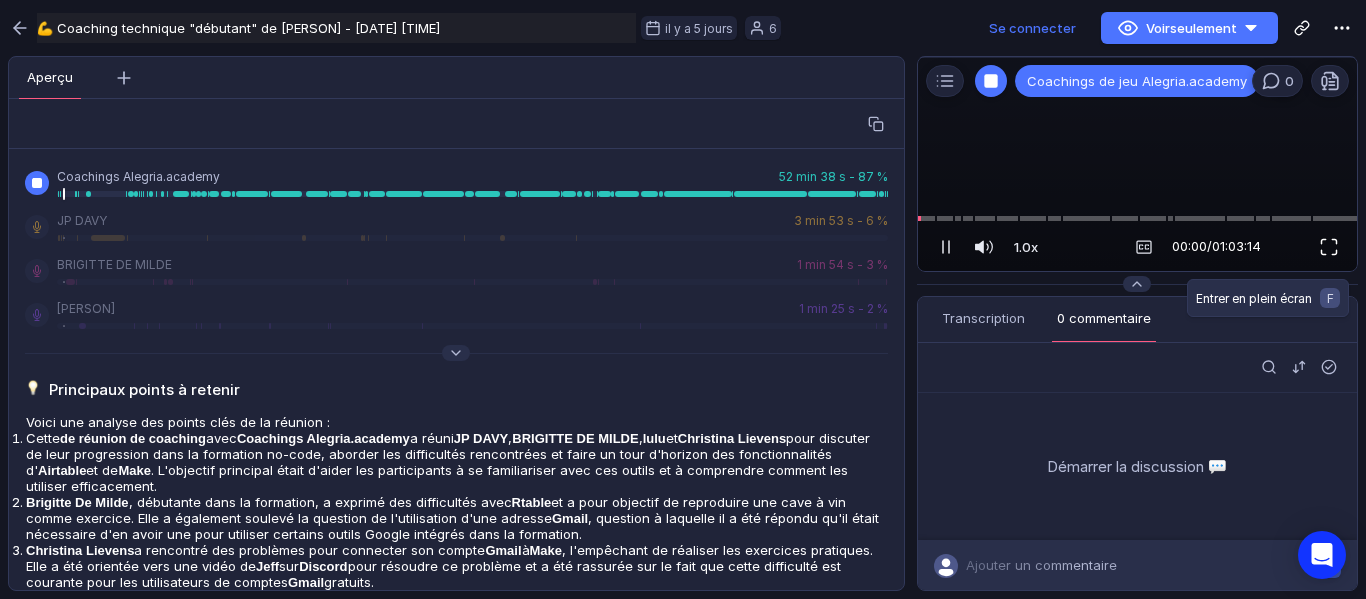 click at bounding box center [1329, 247] 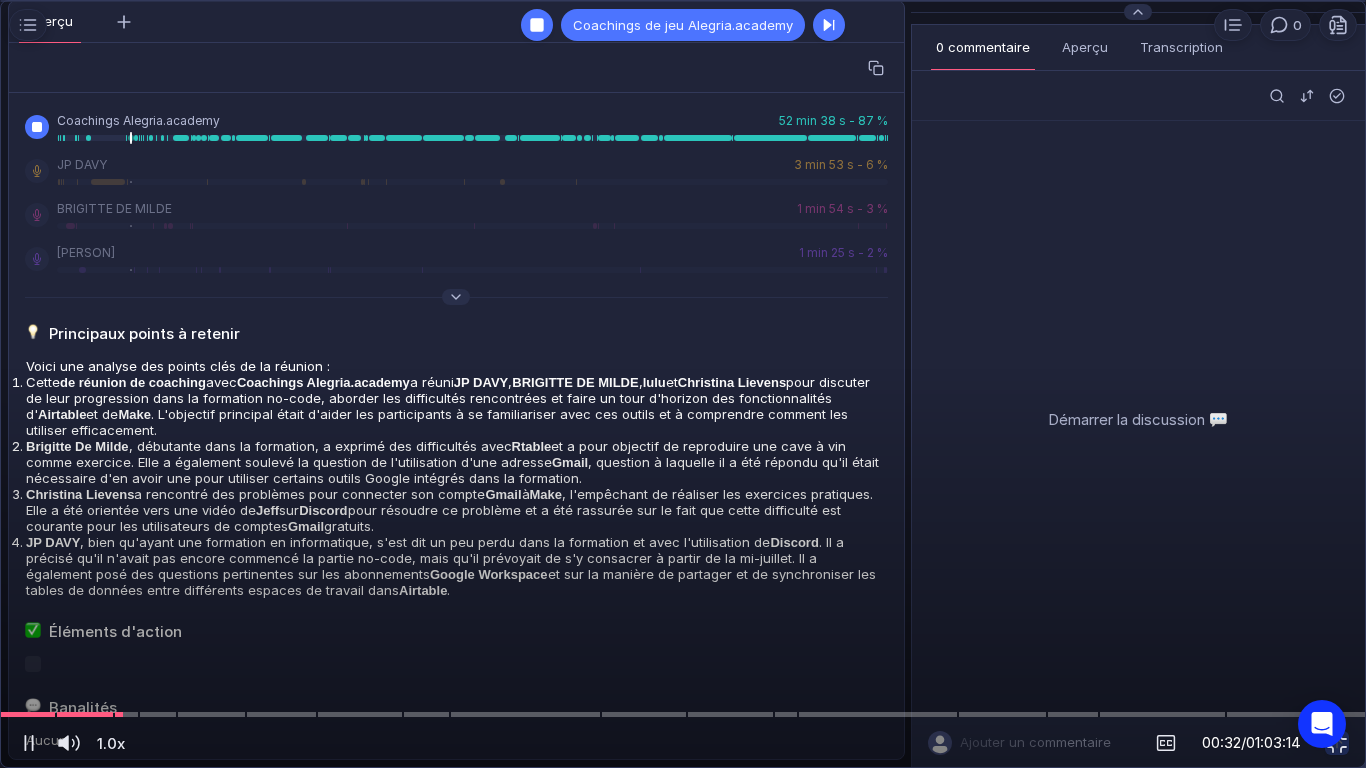 click at bounding box center [683, 384] 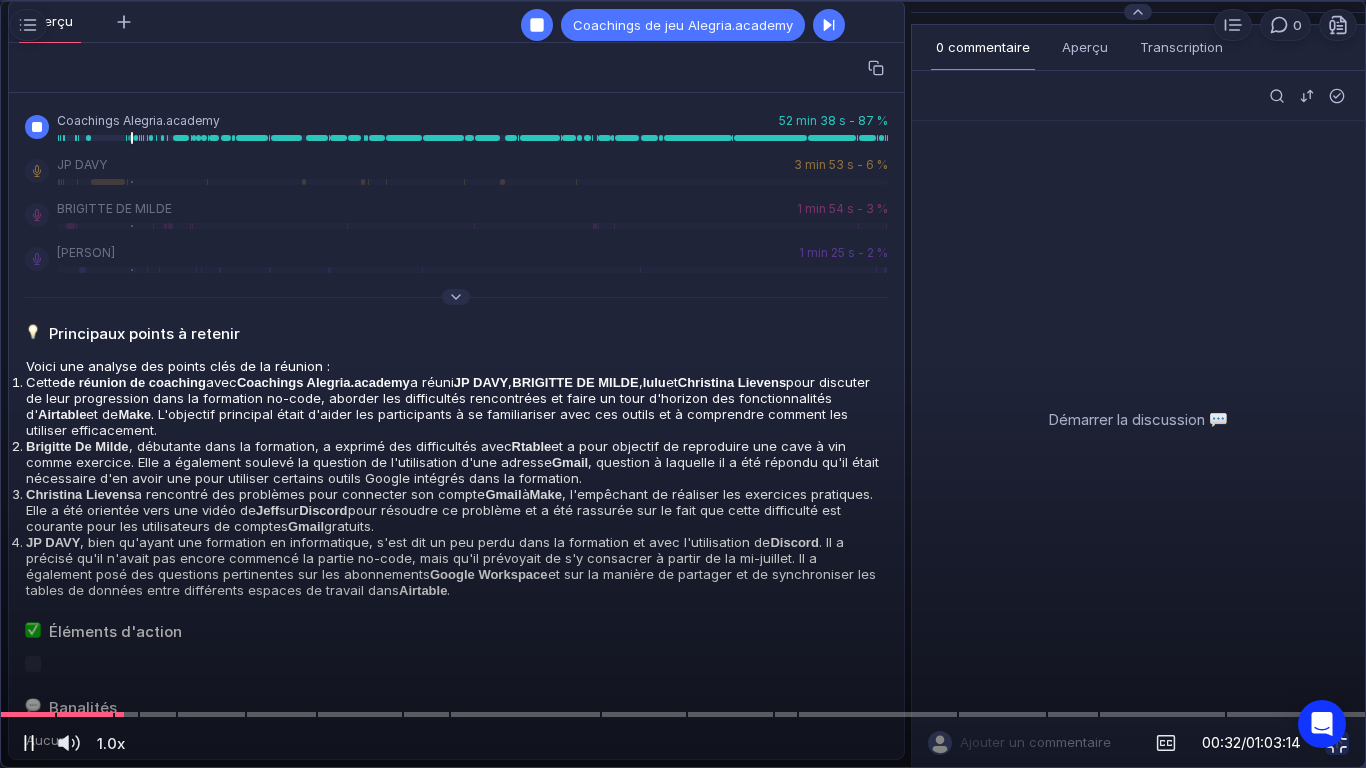 click at bounding box center [29, 743] 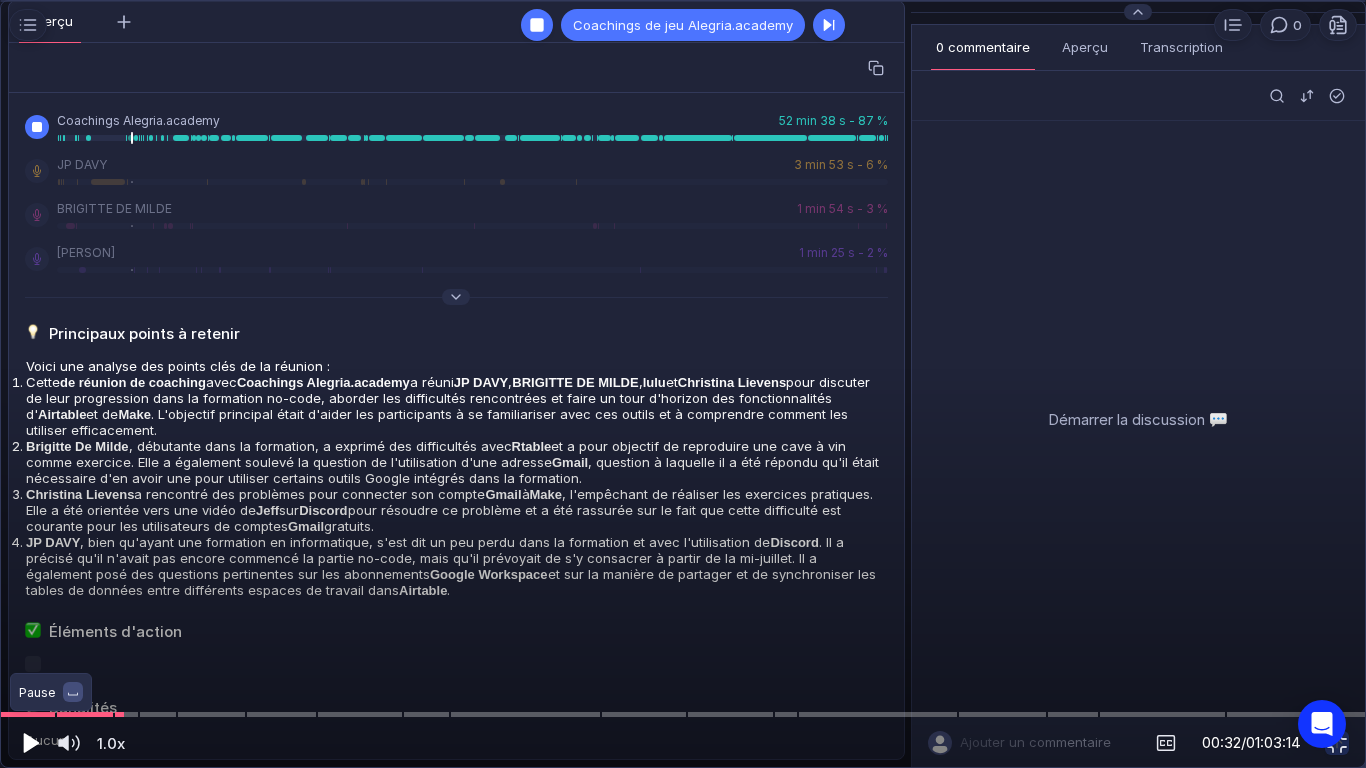 click at bounding box center [31, 743] 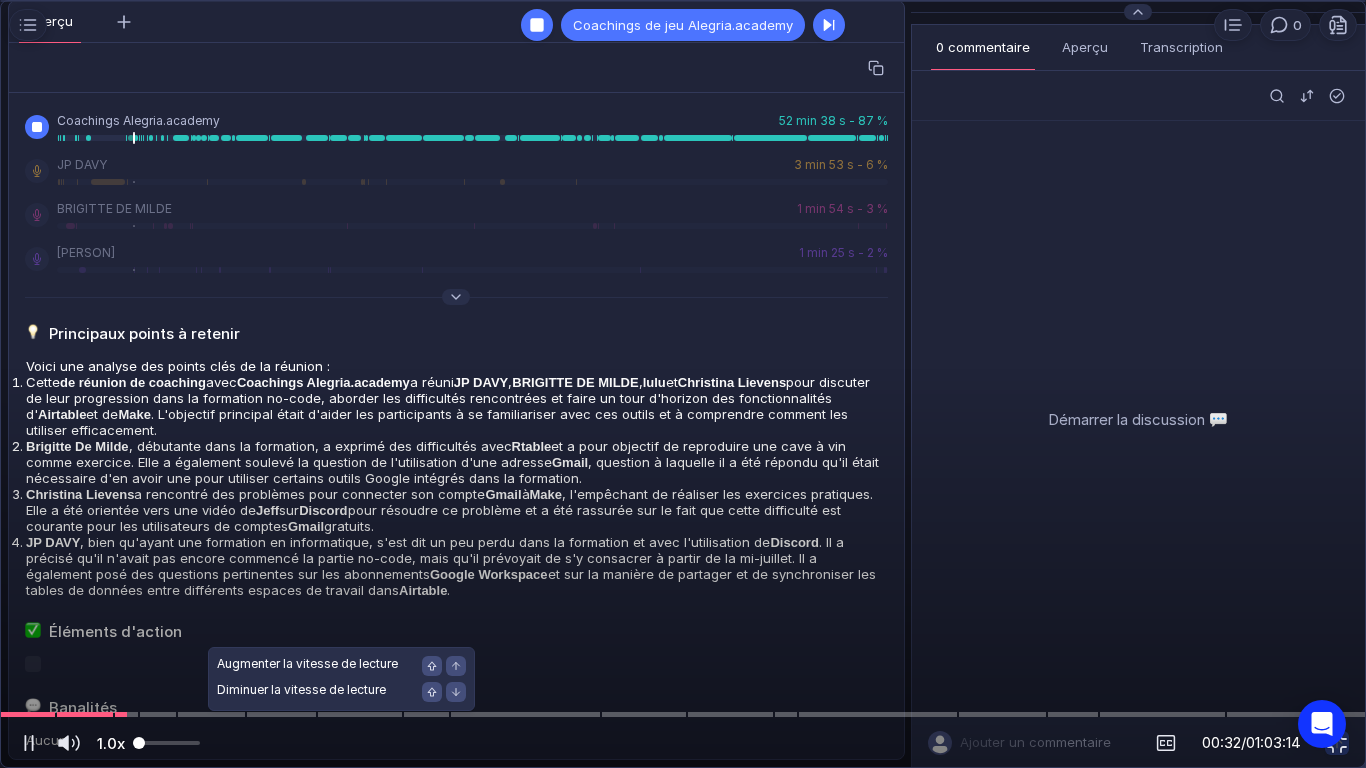 click at bounding box center [166, 743] 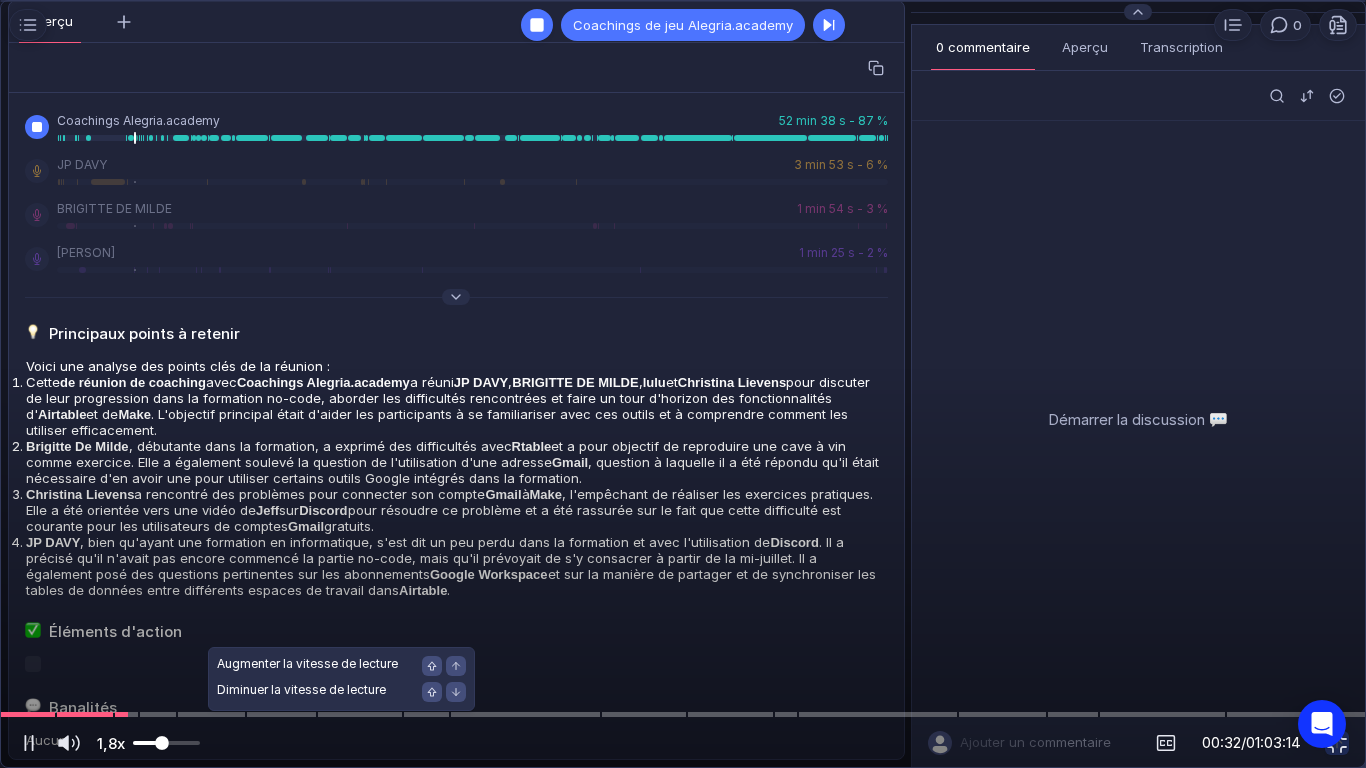 click at bounding box center (166, 743) 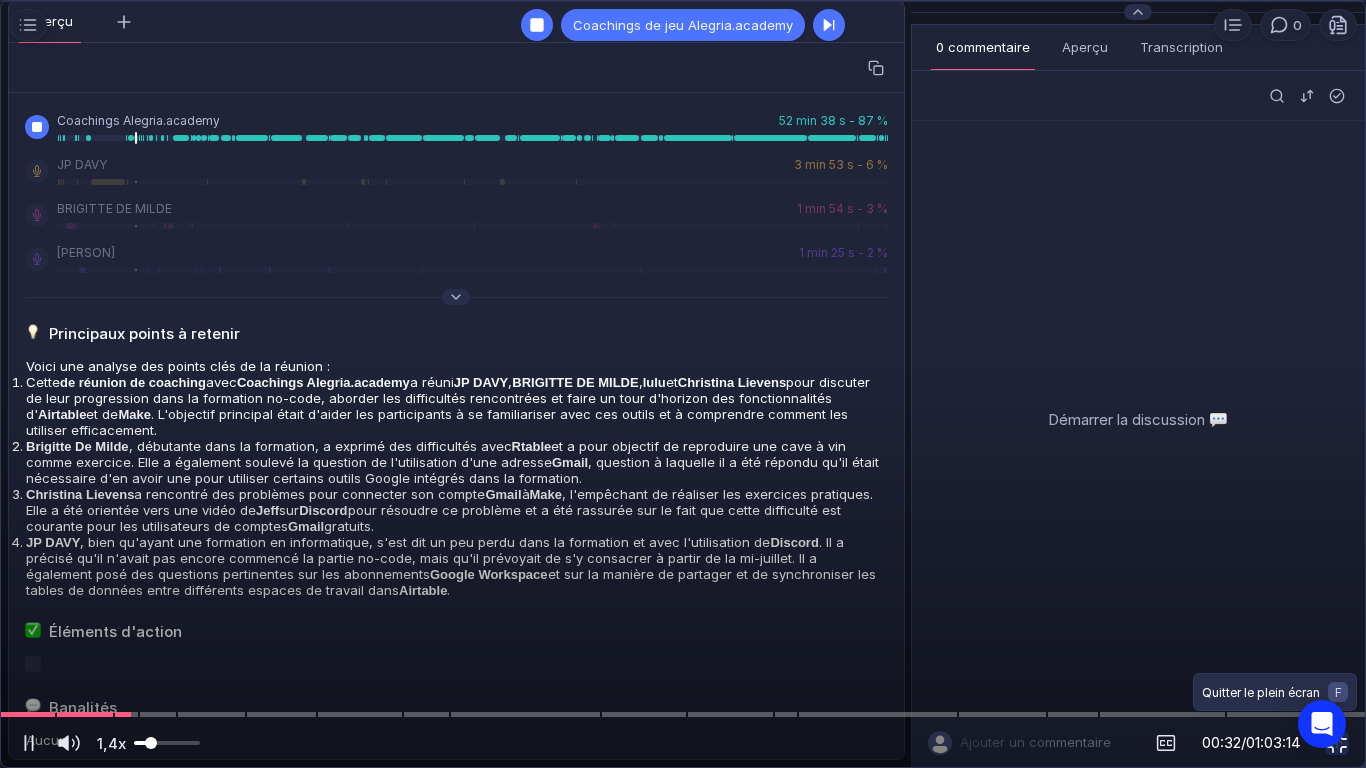 click at bounding box center [1337, 743] 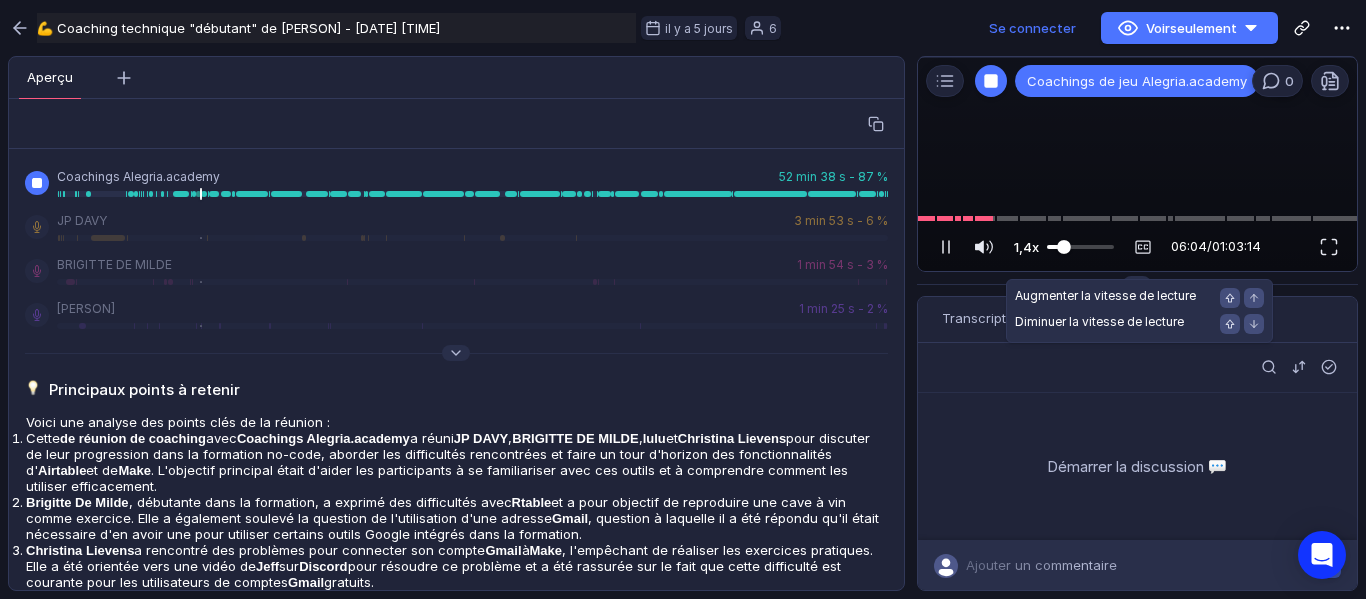 click at bounding box center [1064, 247] 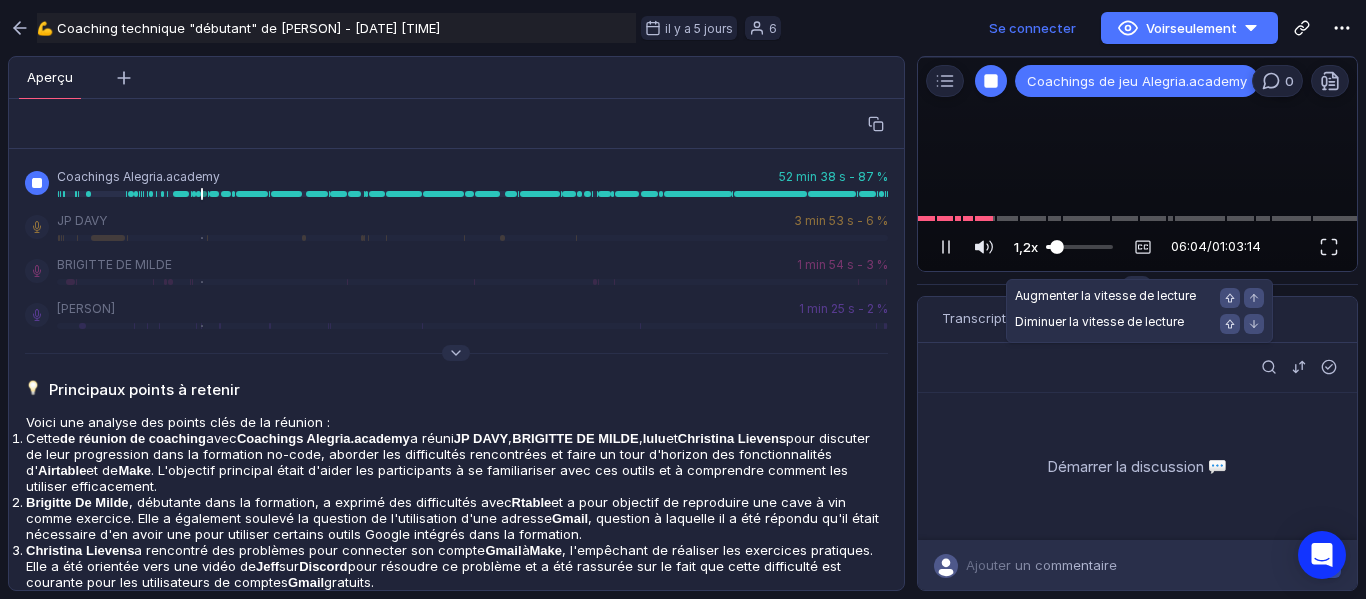 click at bounding box center [1057, 247] 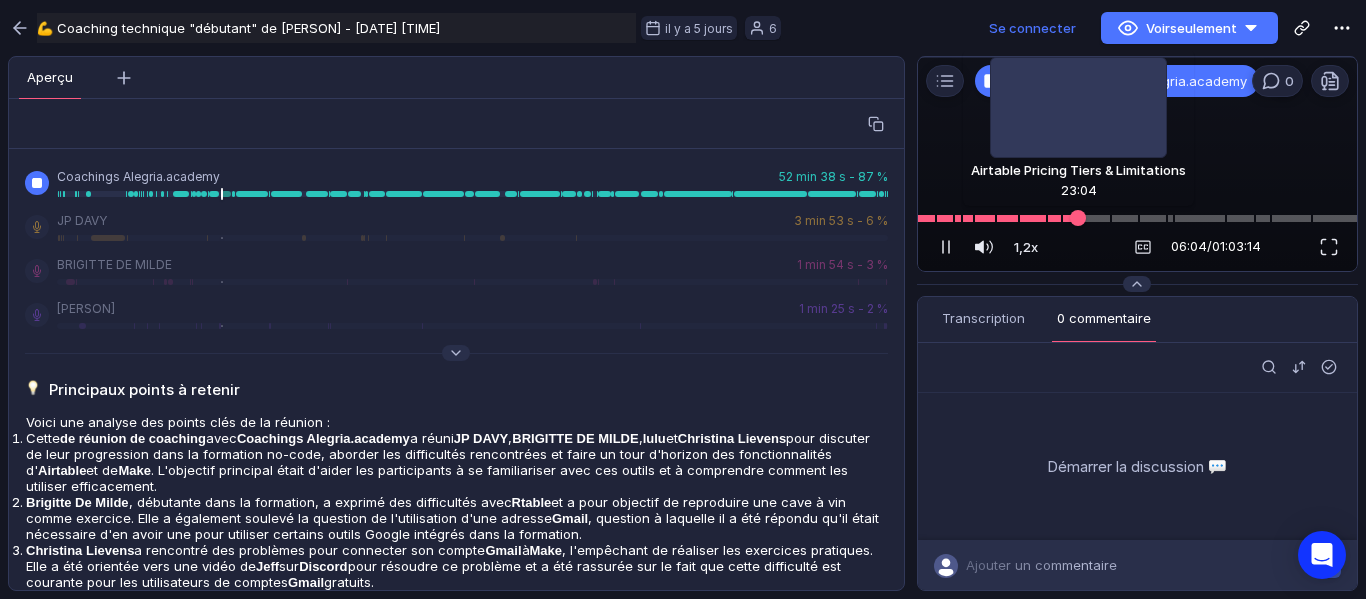 click at bounding box center (1137, 218) 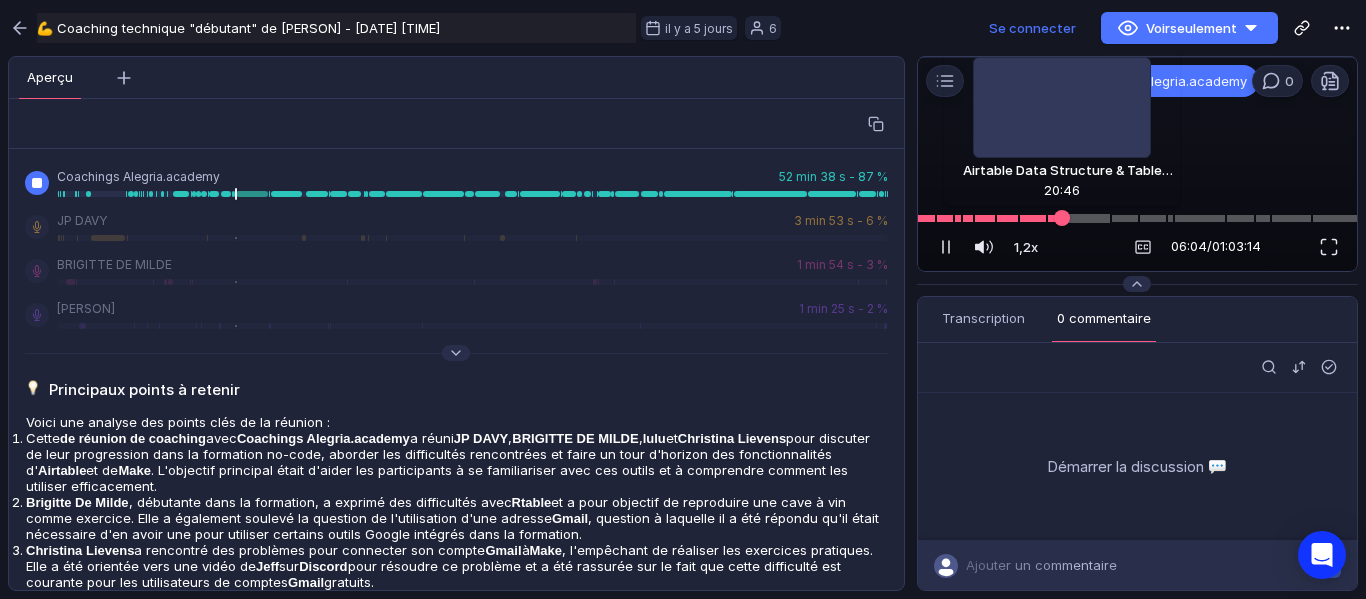 click at bounding box center [1137, 218] 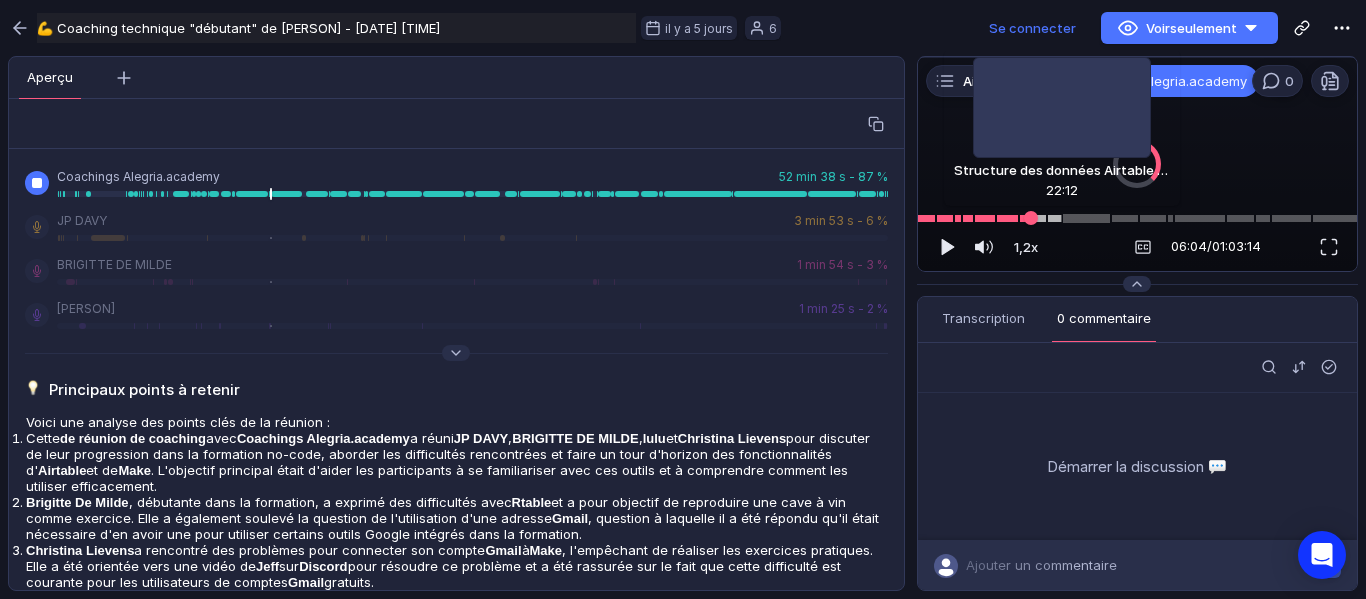 click at bounding box center [1137, 218] 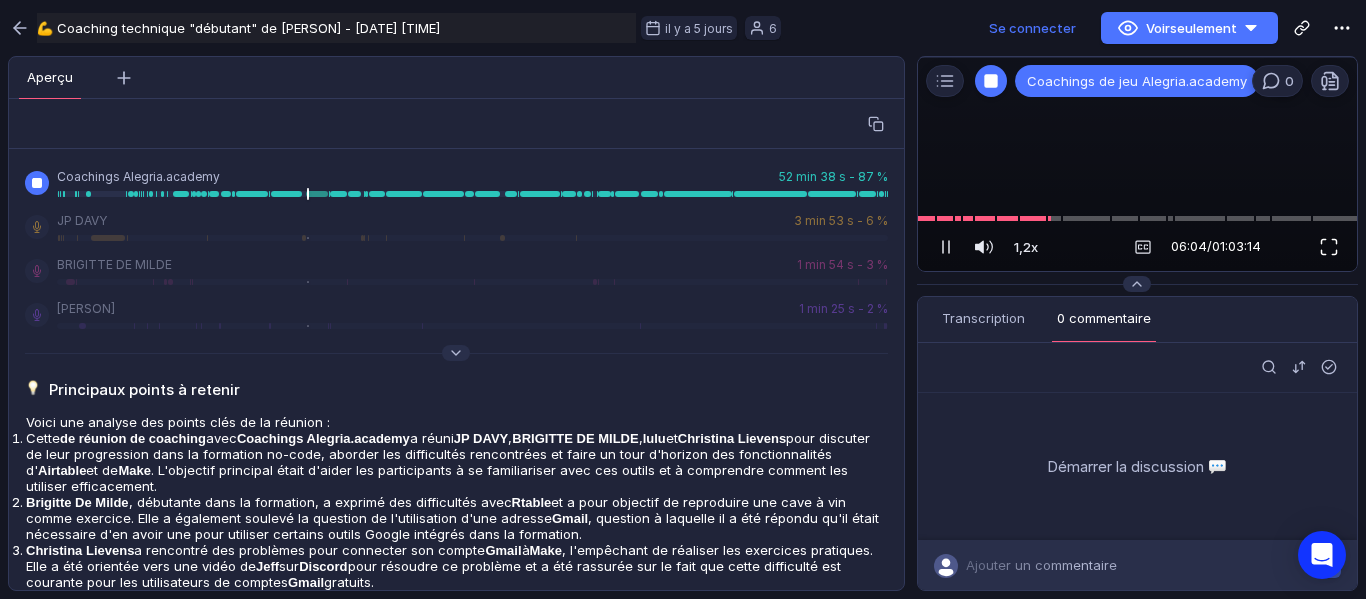 click at bounding box center [1329, 247] 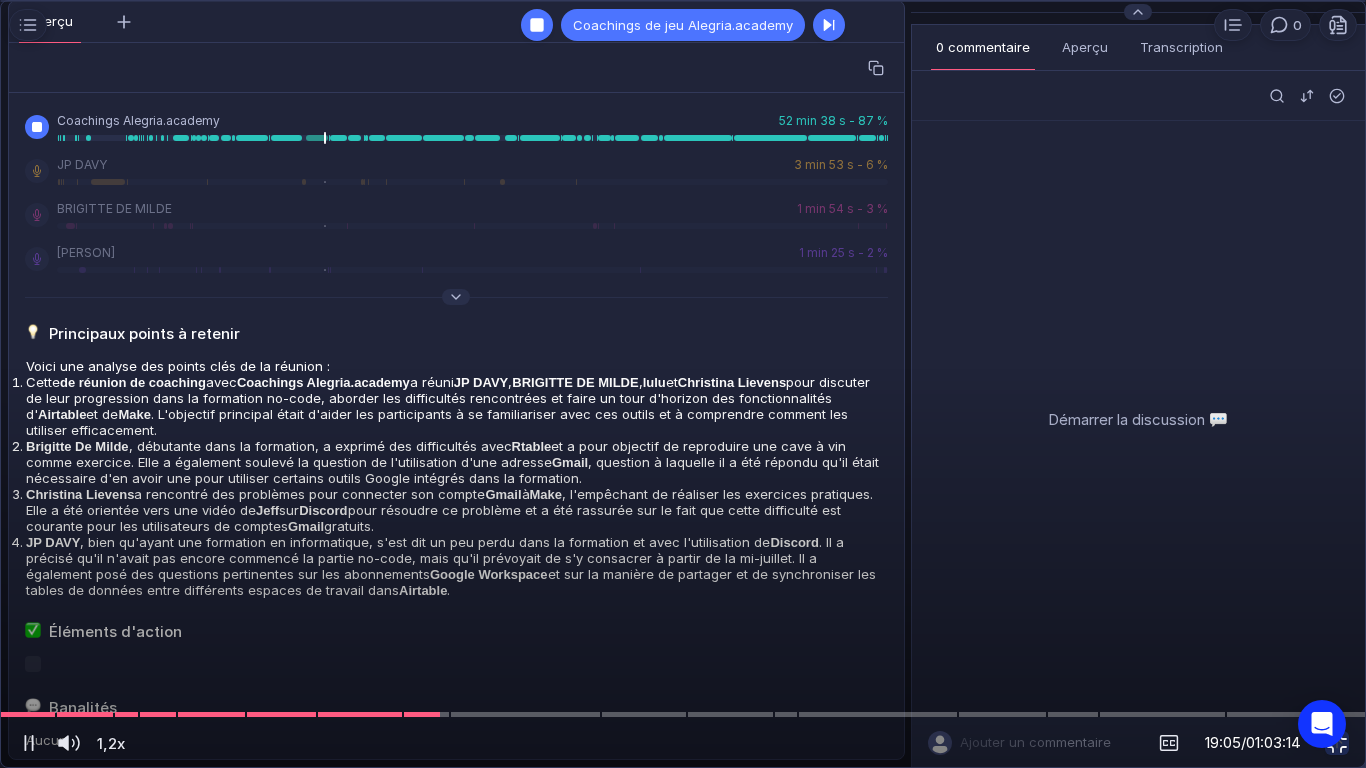 click at bounding box center [1337, 743] 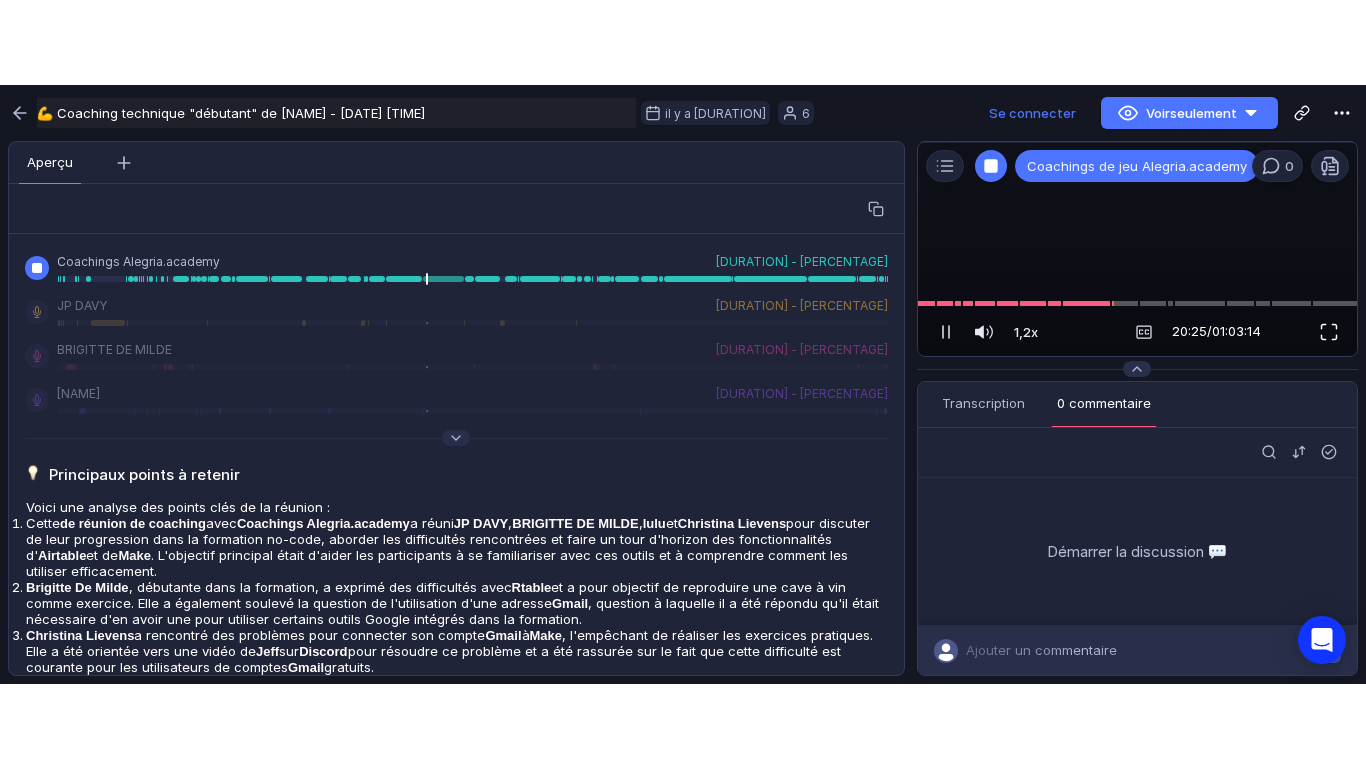 scroll, scrollTop: 0, scrollLeft: 0, axis: both 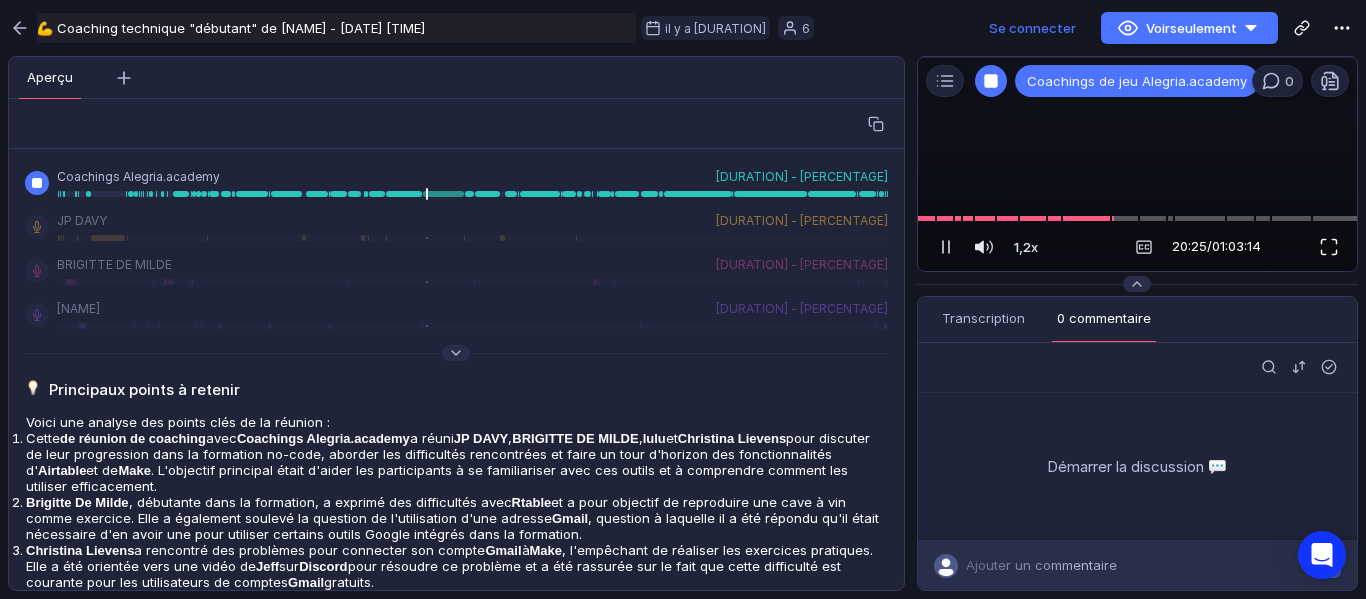 click at bounding box center [1329, 247] 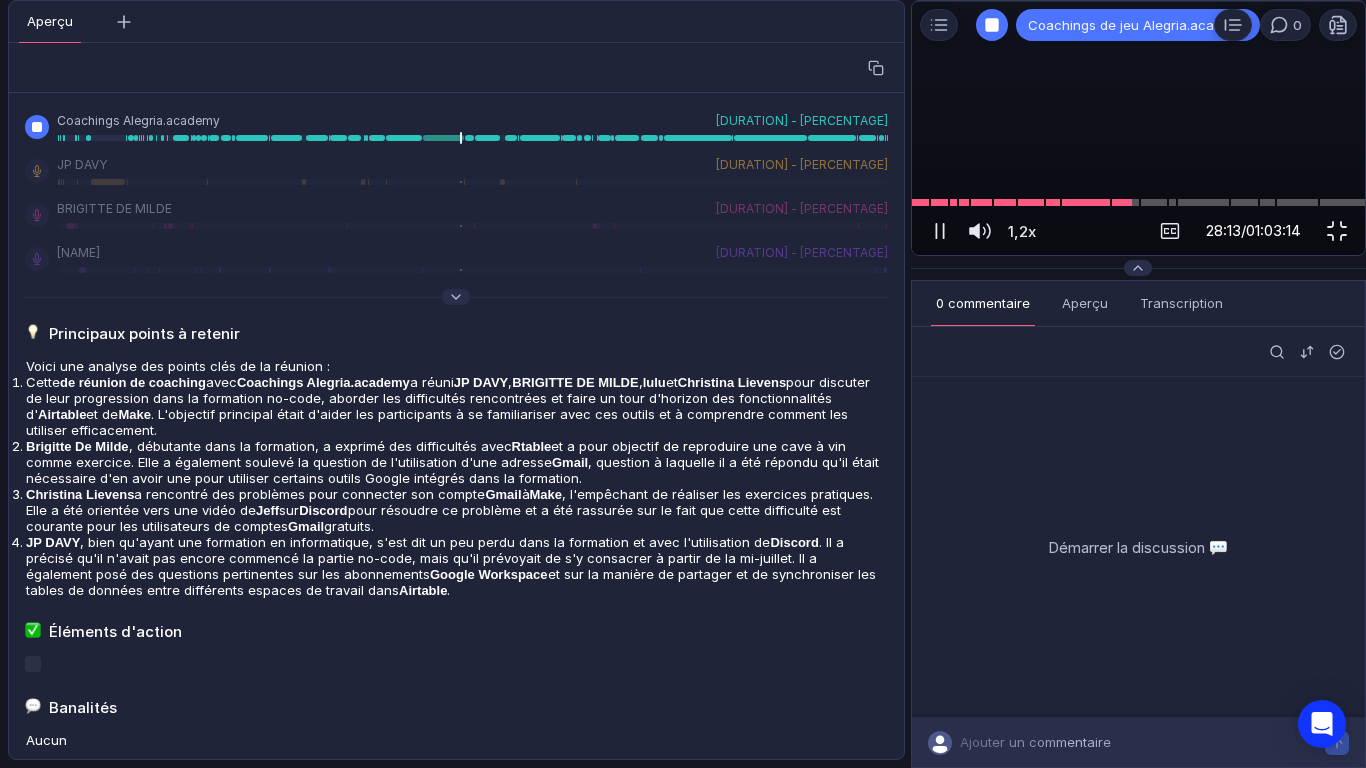 click at bounding box center [1154, 203] 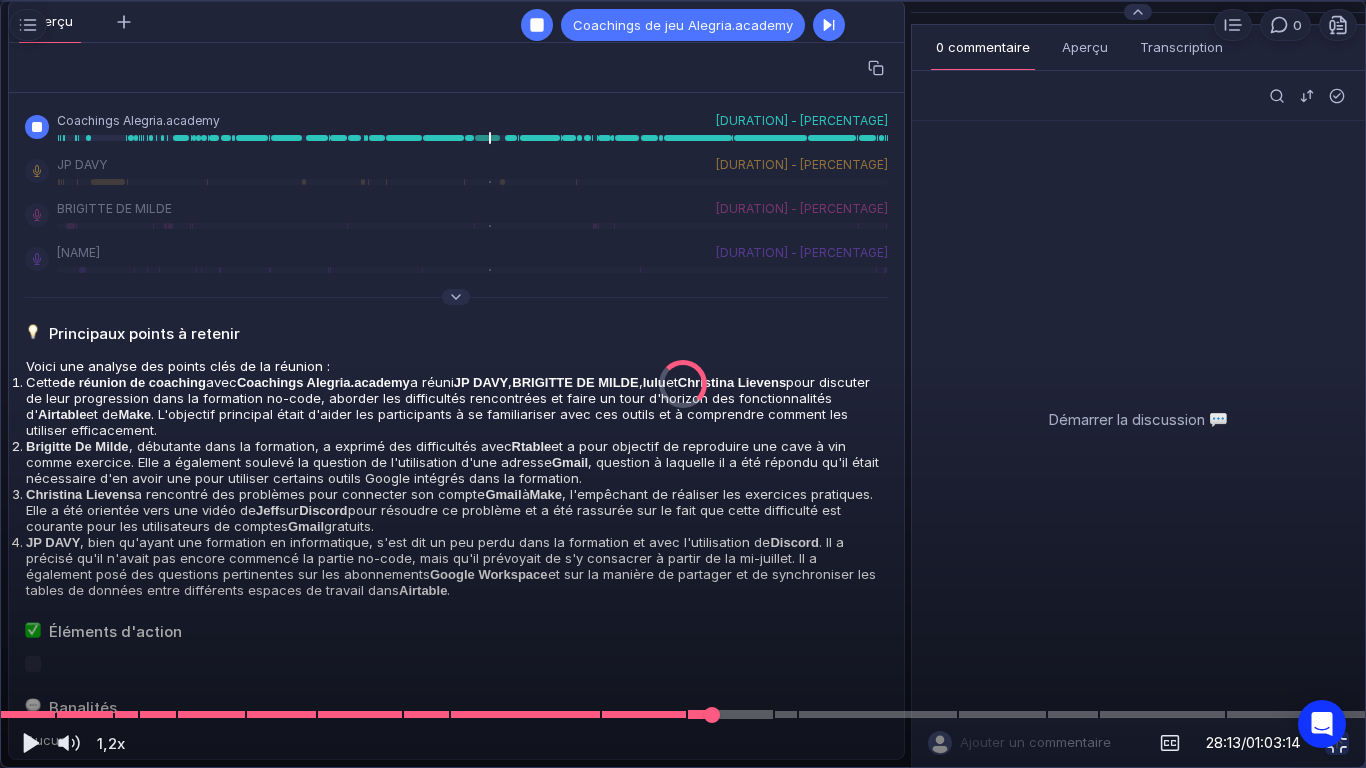 click at bounding box center (700, 714) 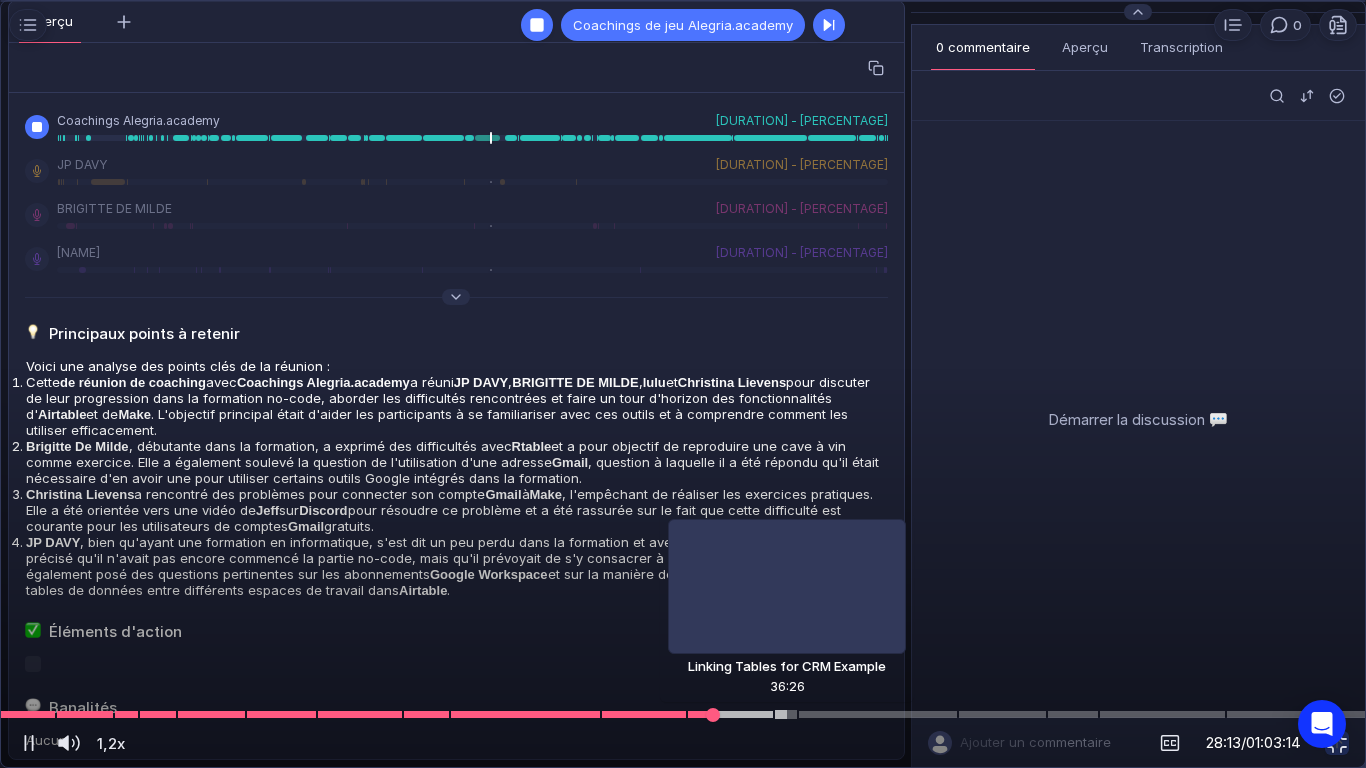 click at bounding box center [683, 714] 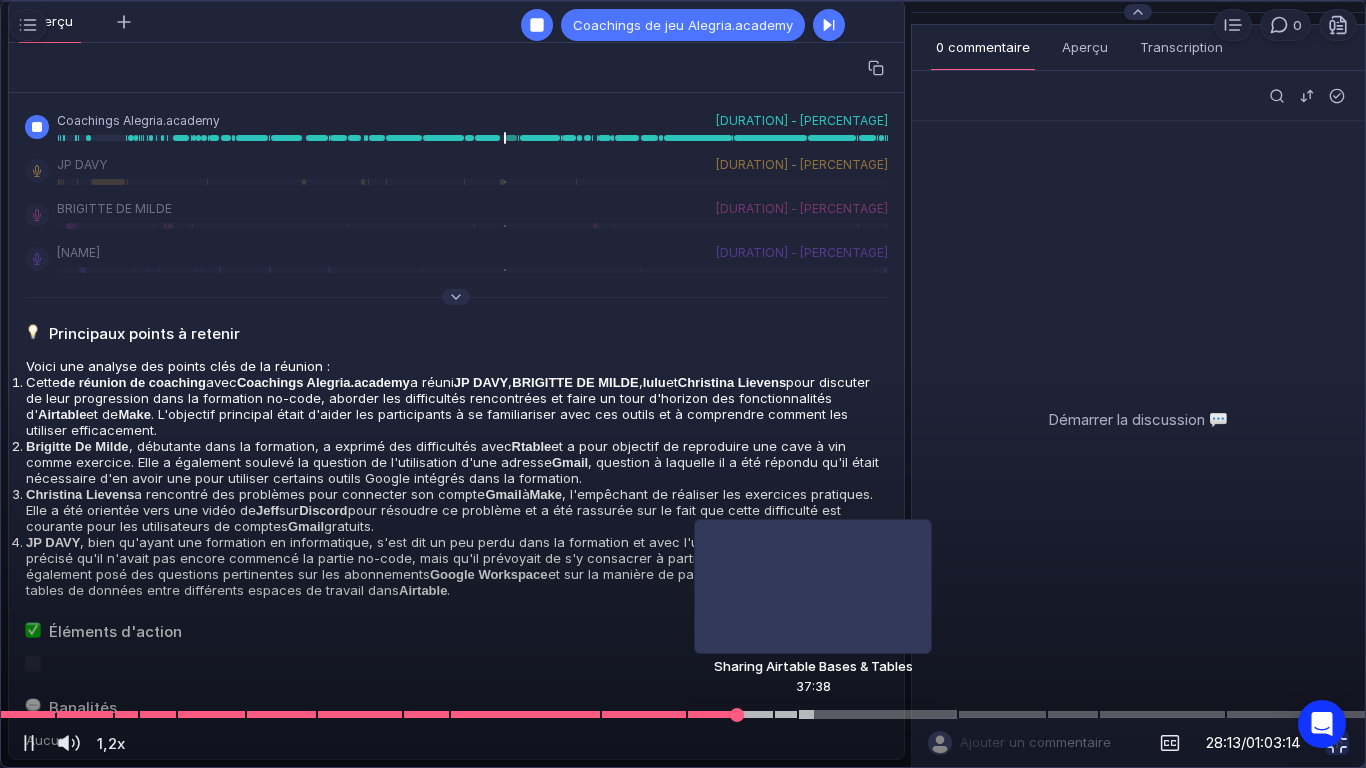 click at bounding box center (683, 714) 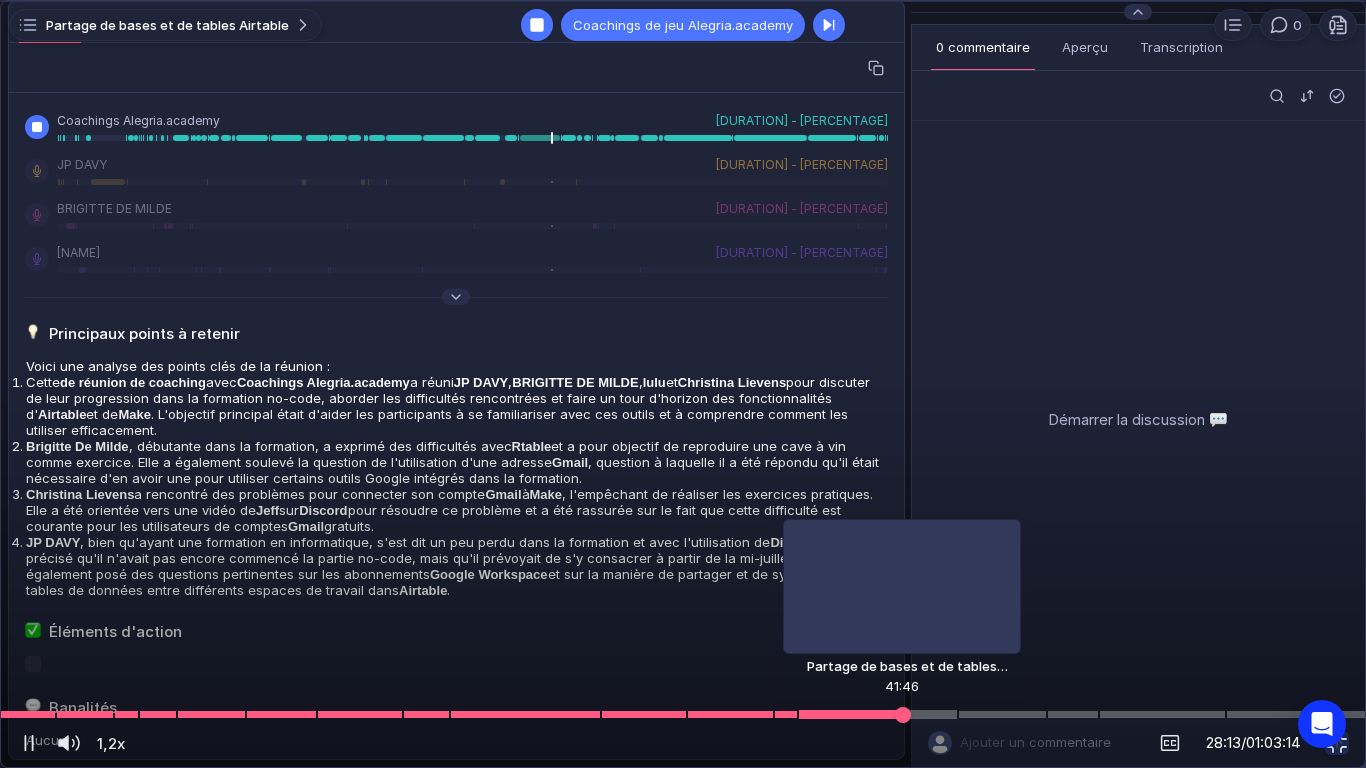 click at bounding box center [683, 714] 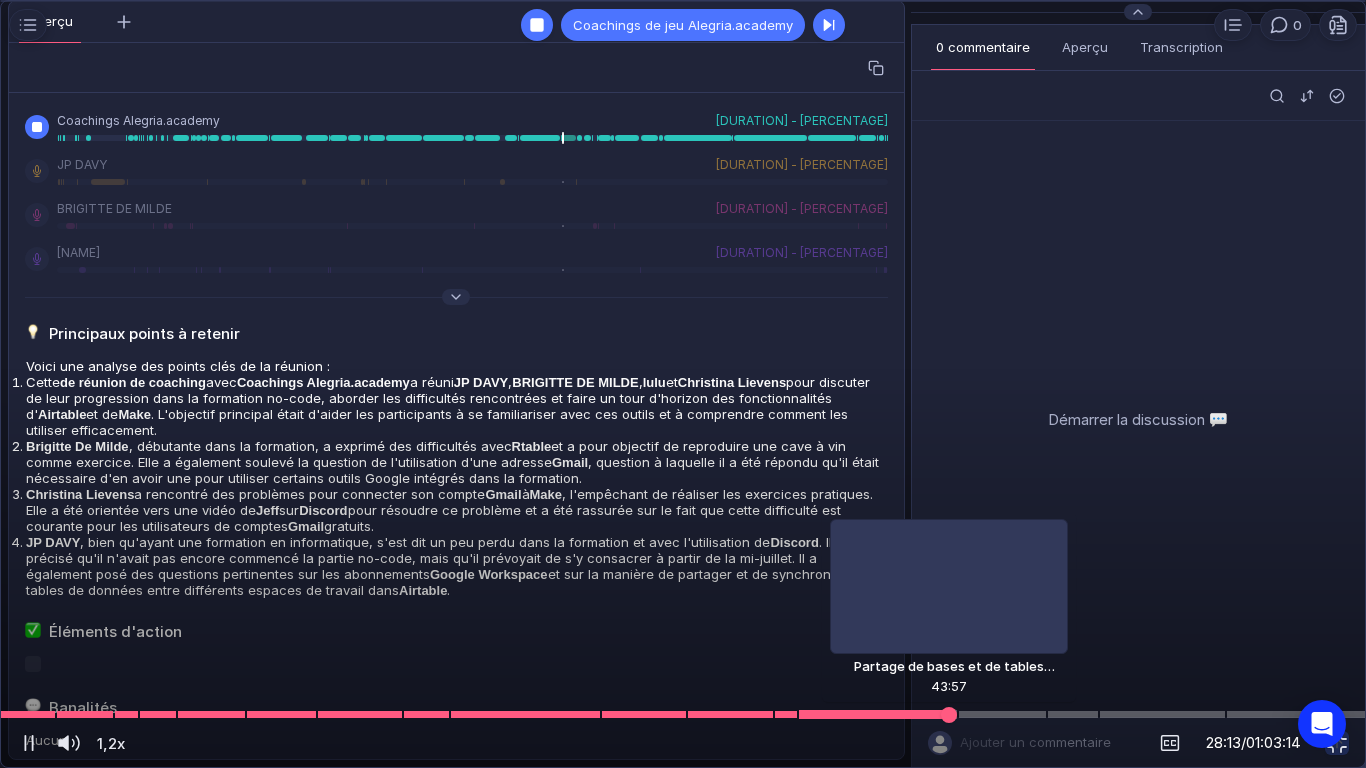 click at bounding box center [683, 714] 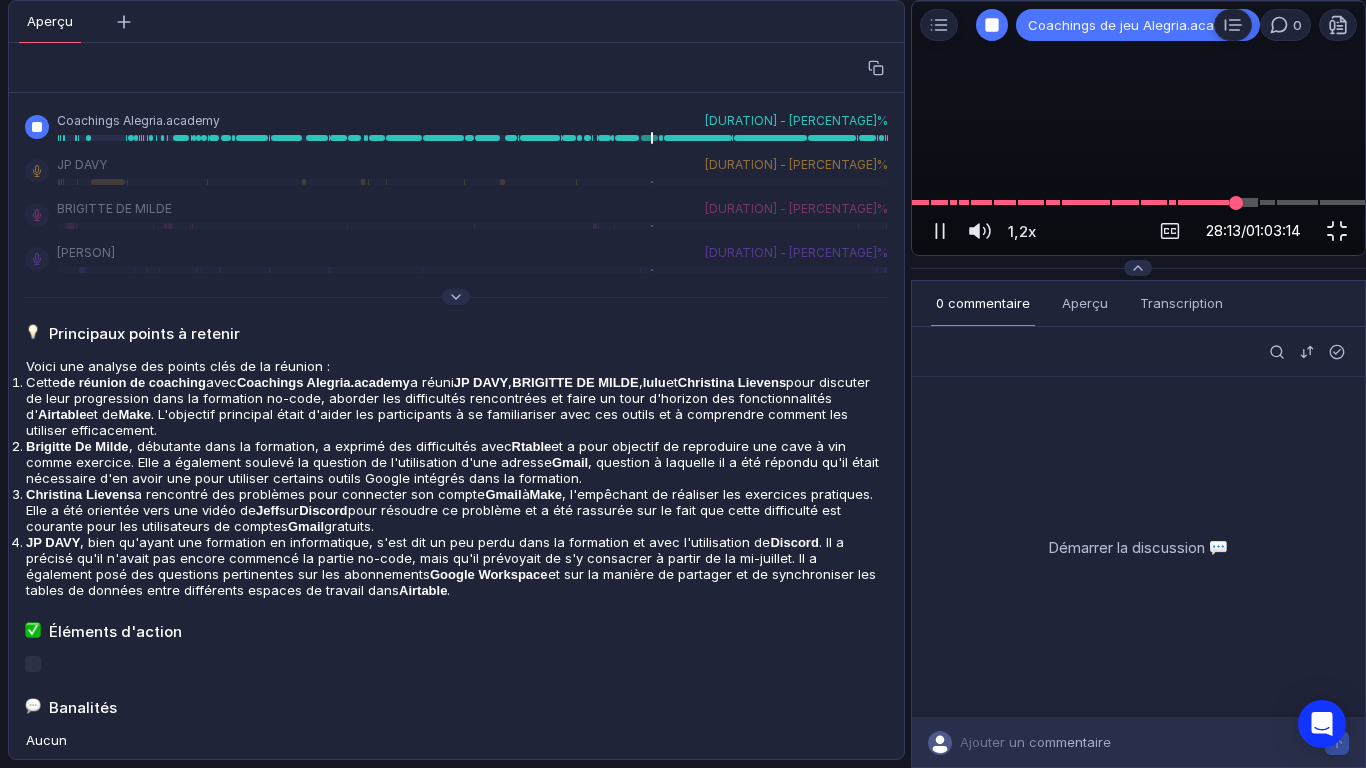 scroll, scrollTop: 0, scrollLeft: 0, axis: both 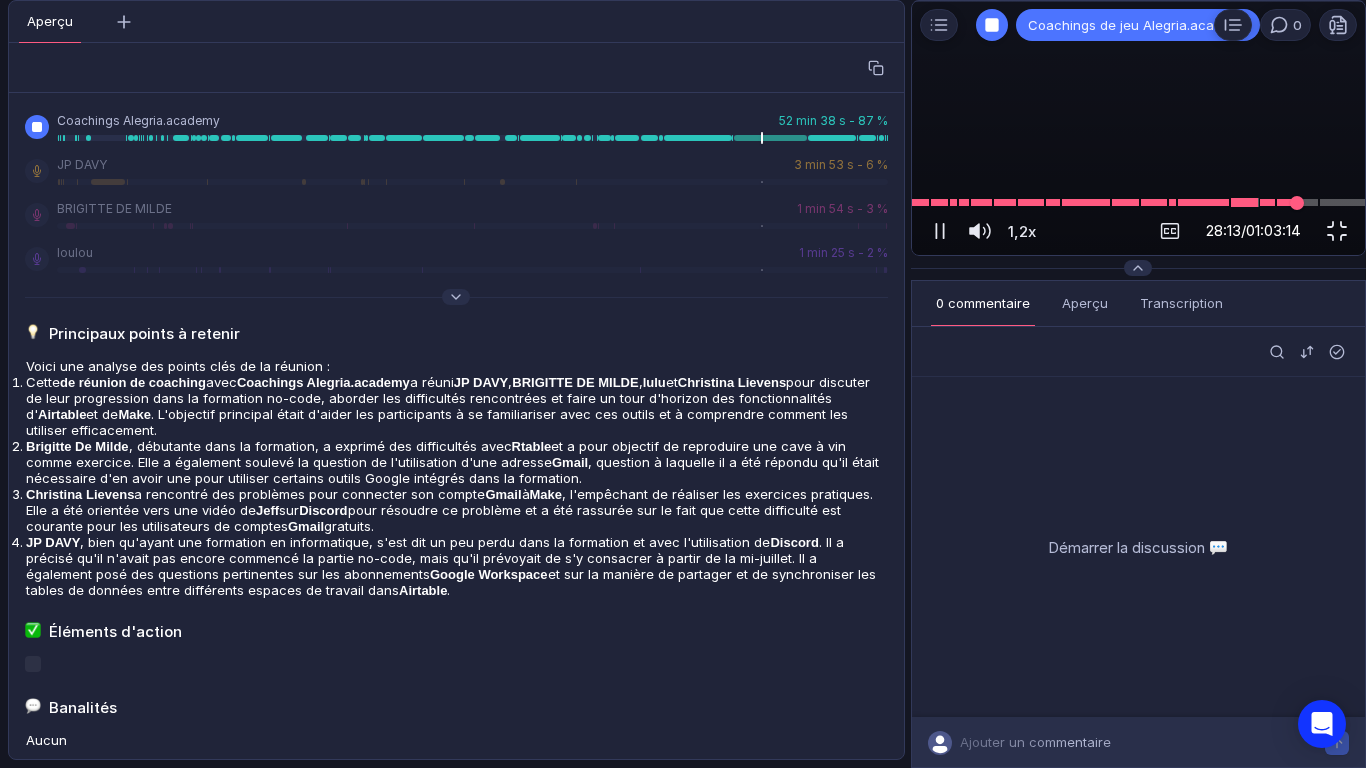 click at bounding box center [1138, 202] 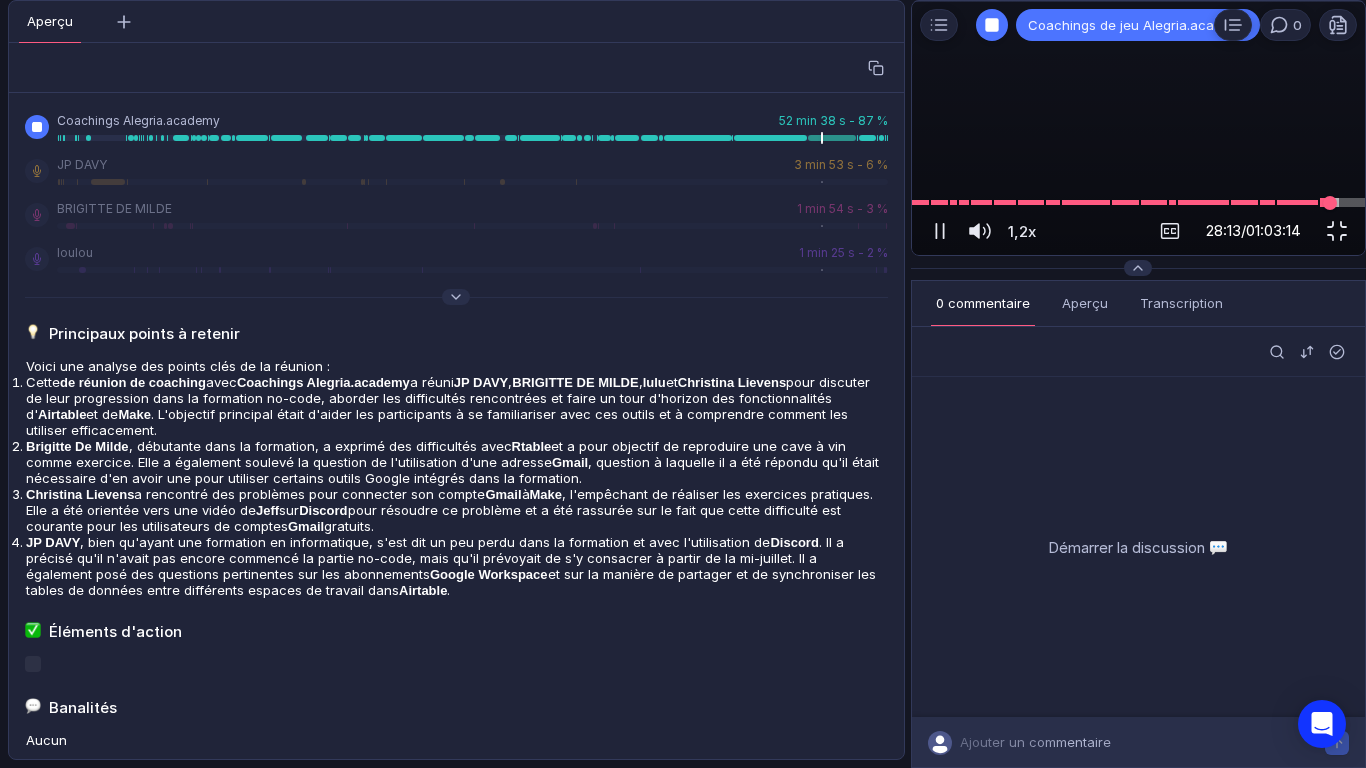 scroll, scrollTop: 0, scrollLeft: 0, axis: both 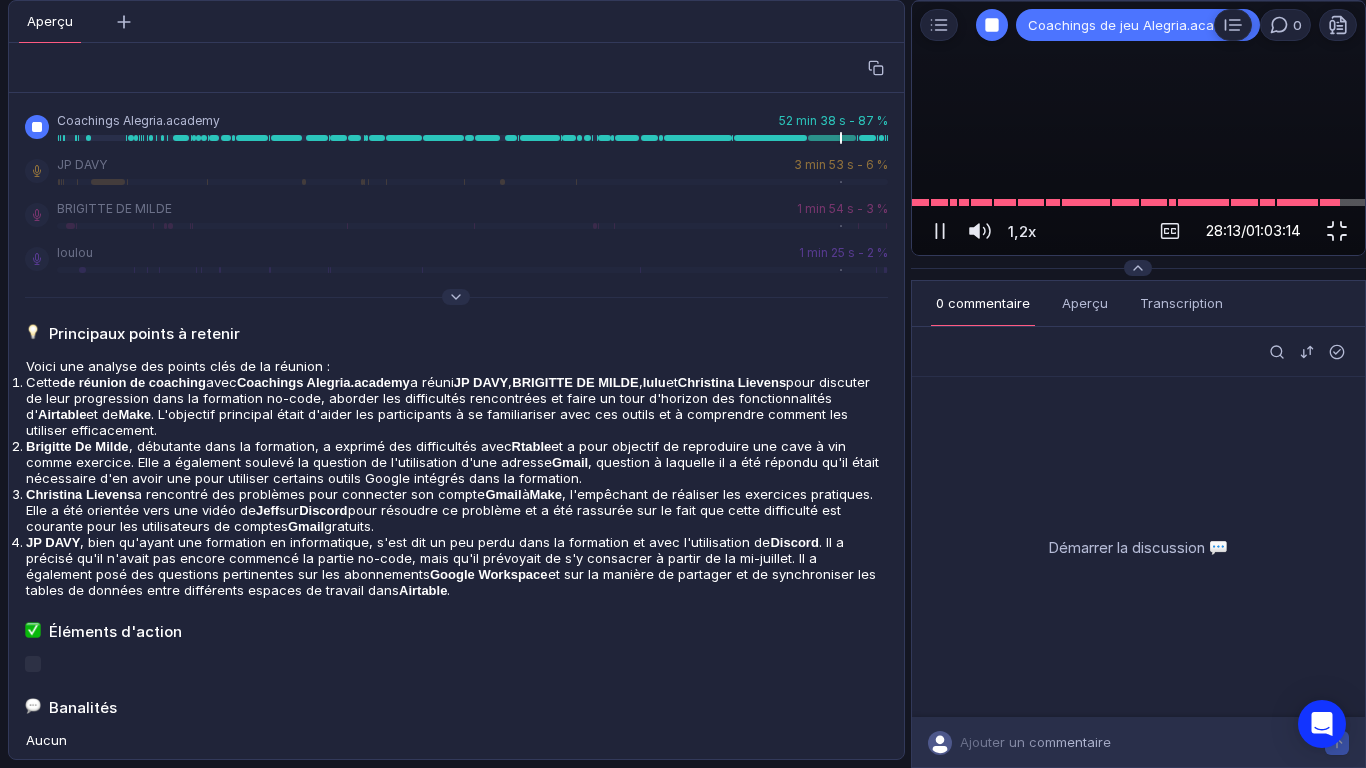 click at bounding box center [1138, 202] 